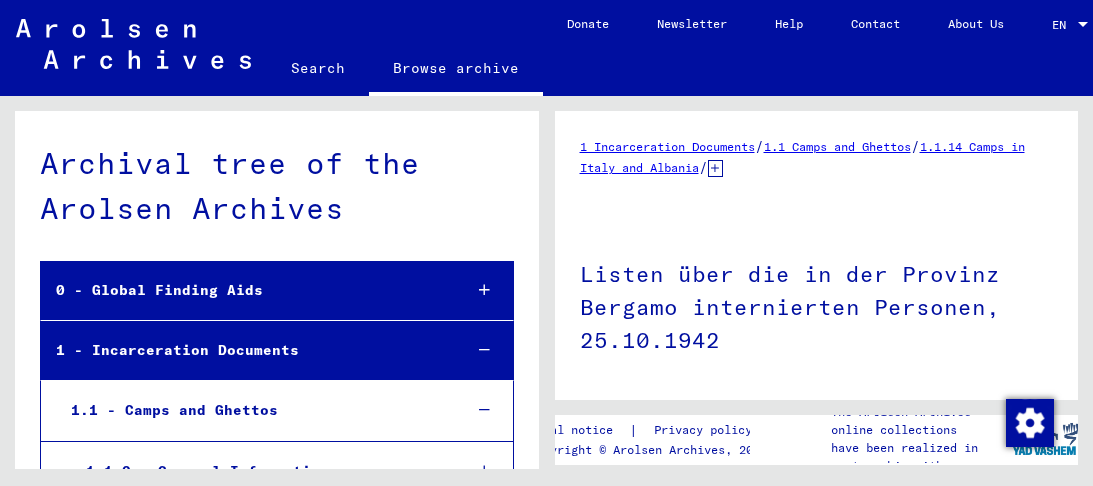 scroll, scrollTop: 0, scrollLeft: 0, axis: both 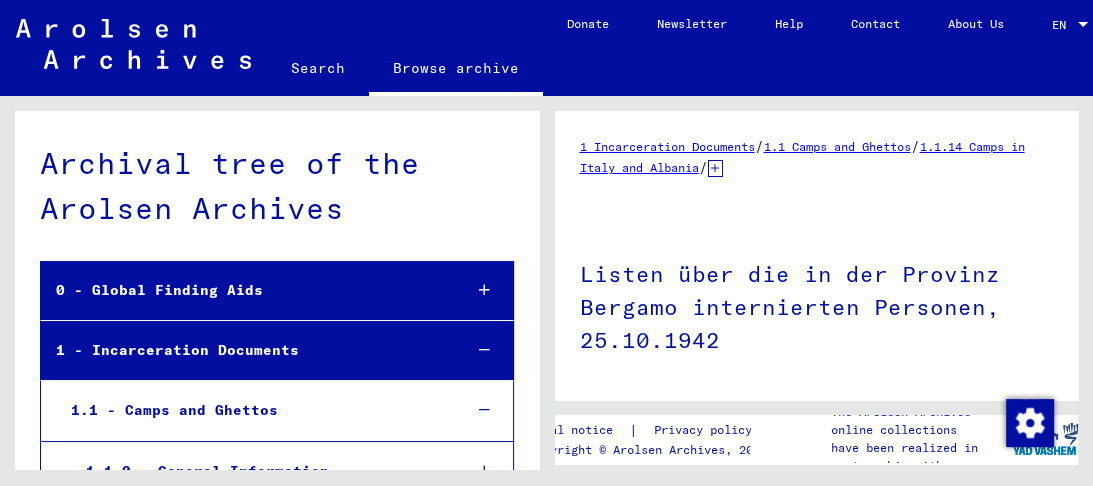 click on "Search" 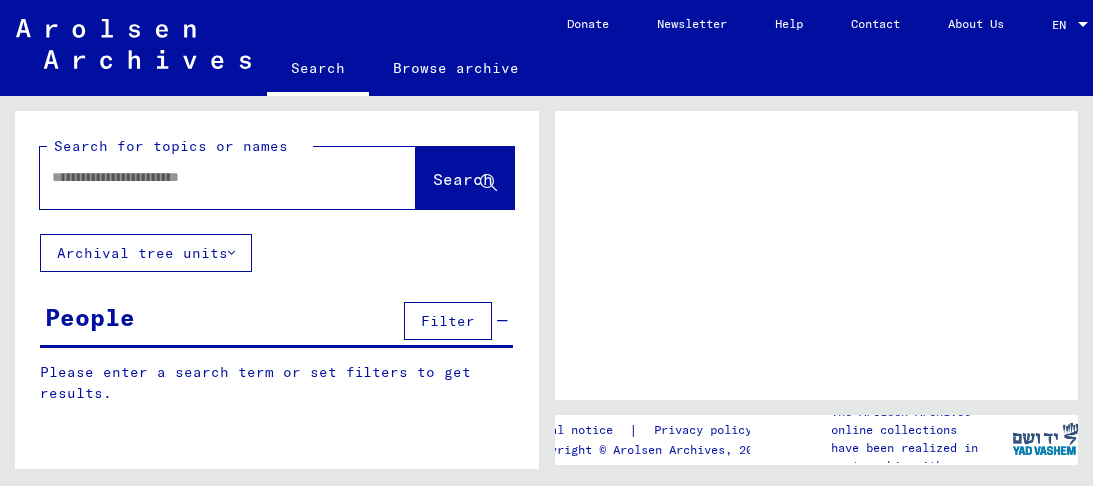 scroll, scrollTop: 0, scrollLeft: 0, axis: both 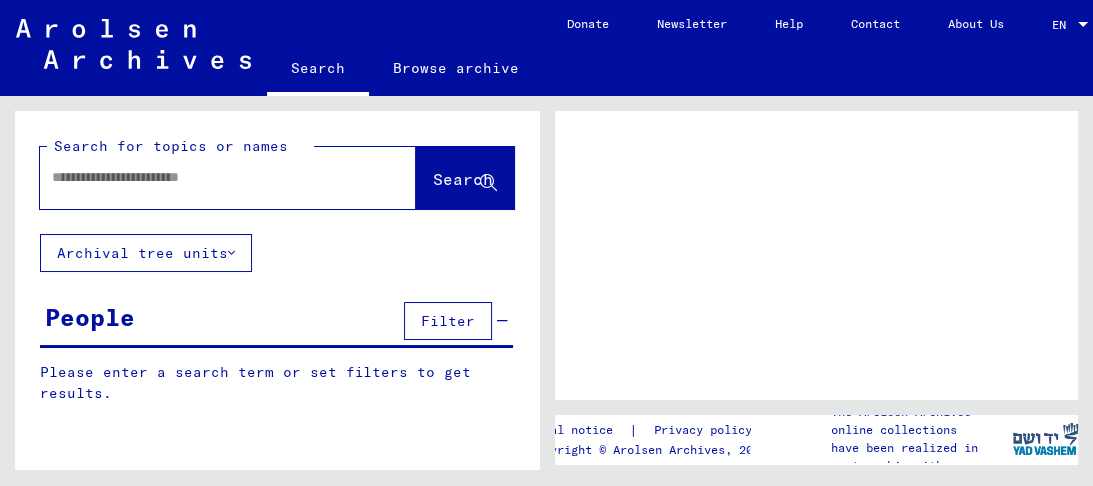 click at bounding box center [210, 177] 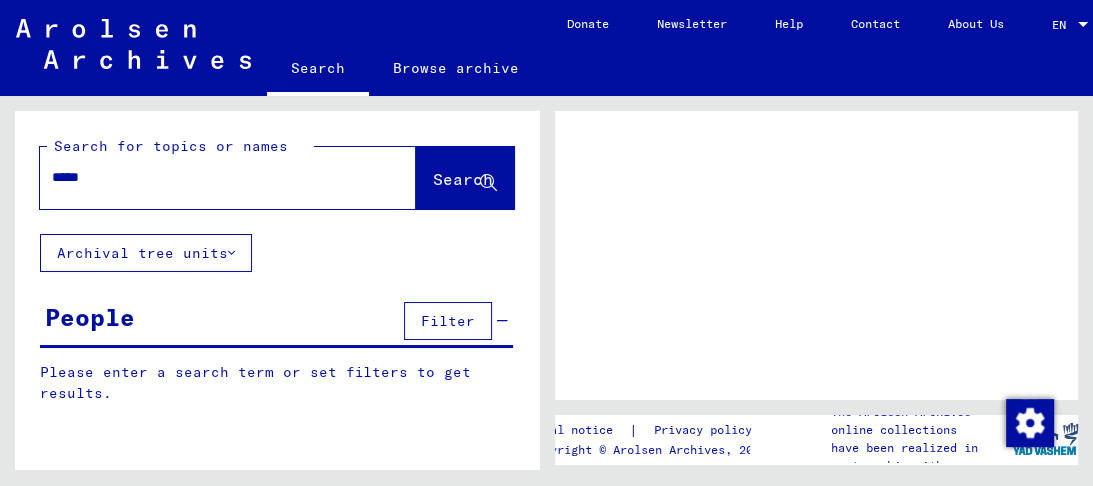 type on "******" 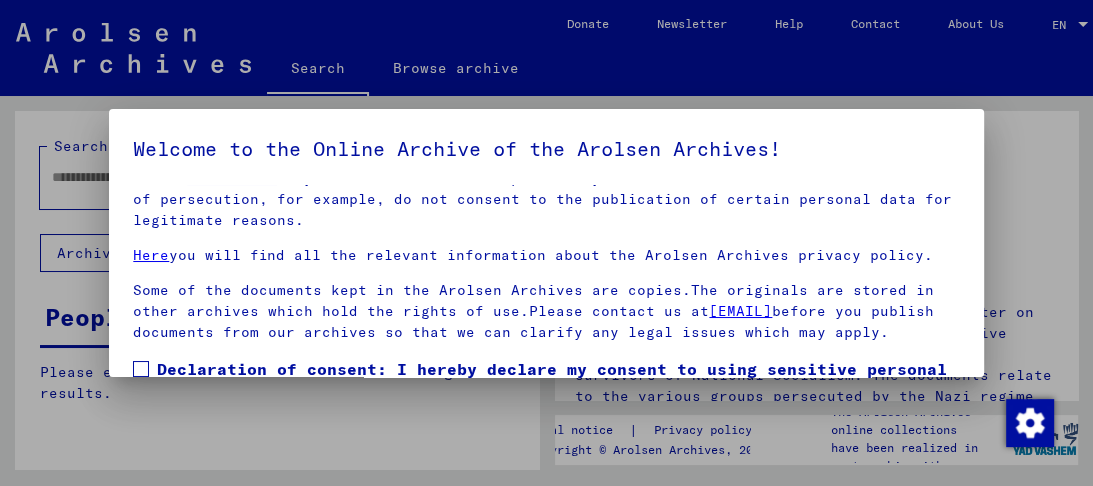 scroll, scrollTop: 268, scrollLeft: 0, axis: vertical 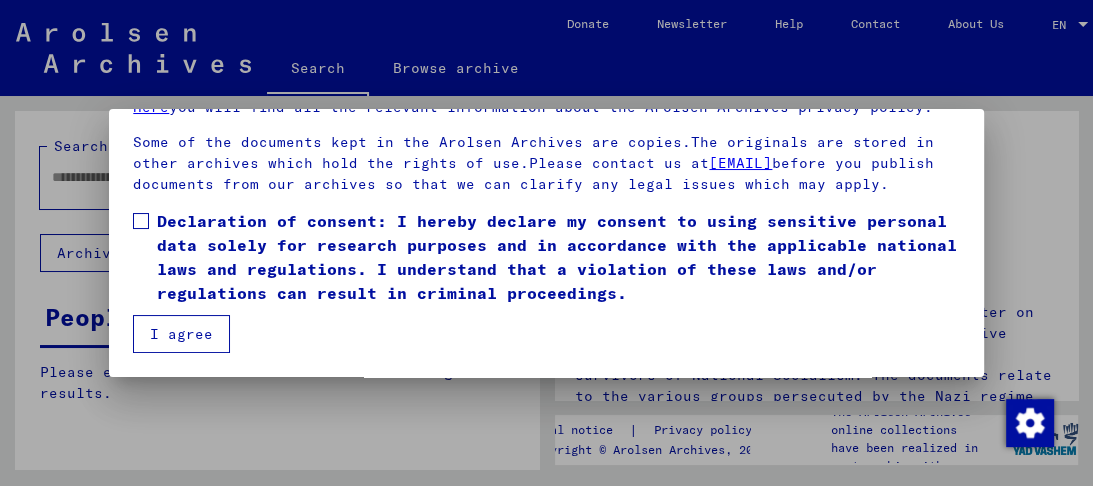 click at bounding box center (141, 221) 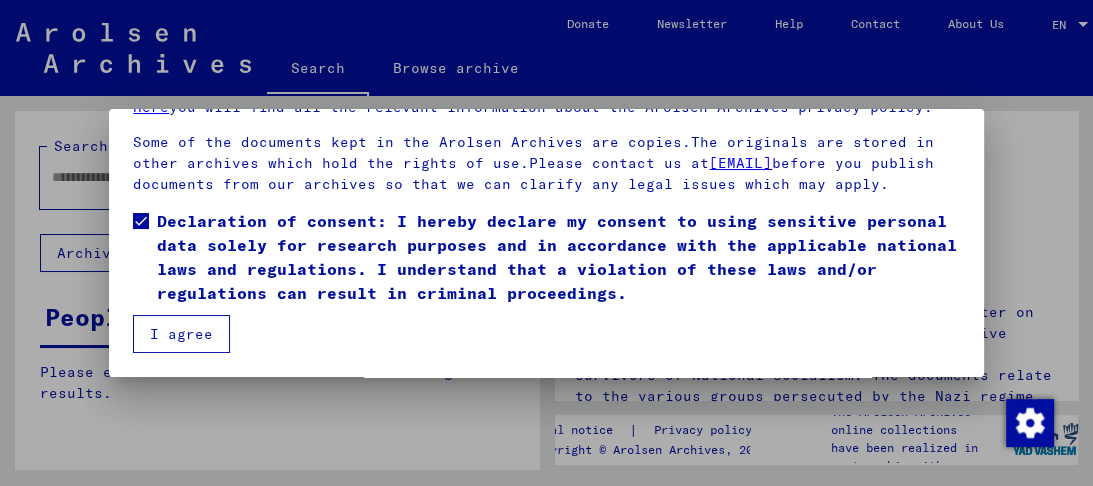 click on "I agree" at bounding box center (181, 334) 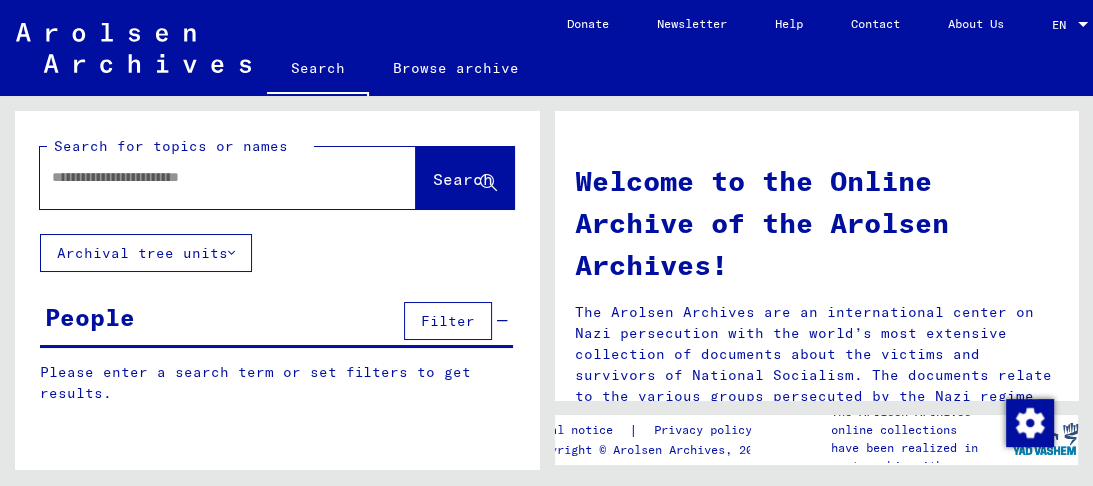 click at bounding box center [204, 177] 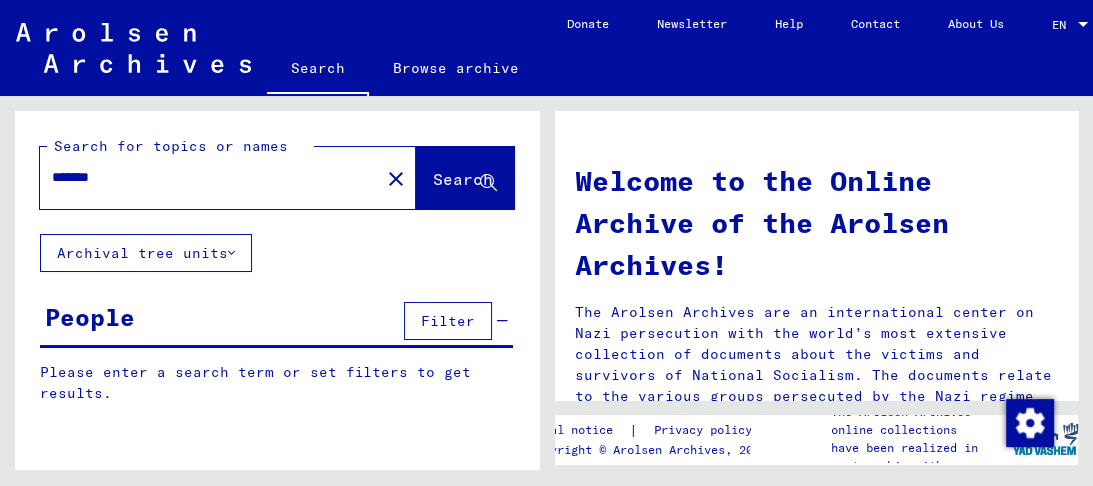 type on "*******" 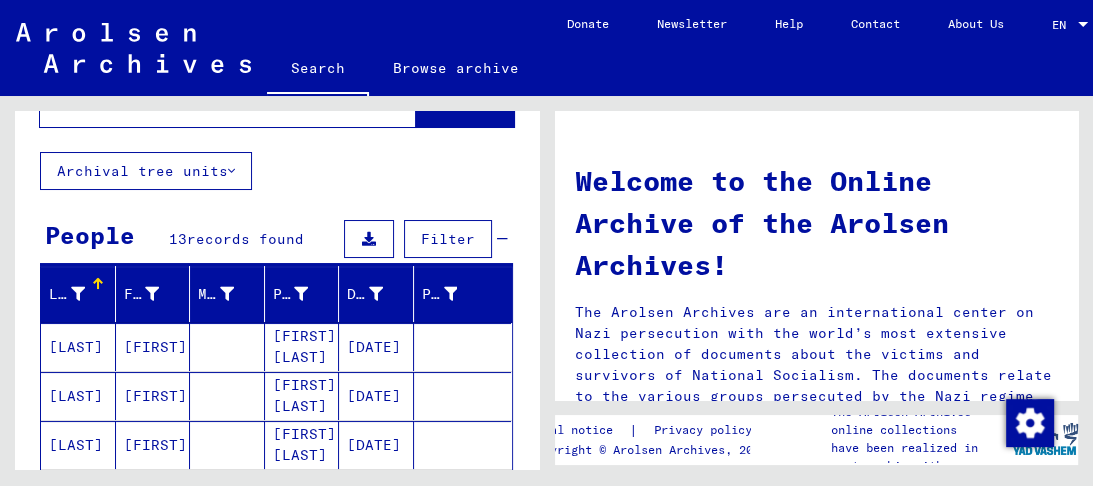 scroll, scrollTop: 160, scrollLeft: 0, axis: vertical 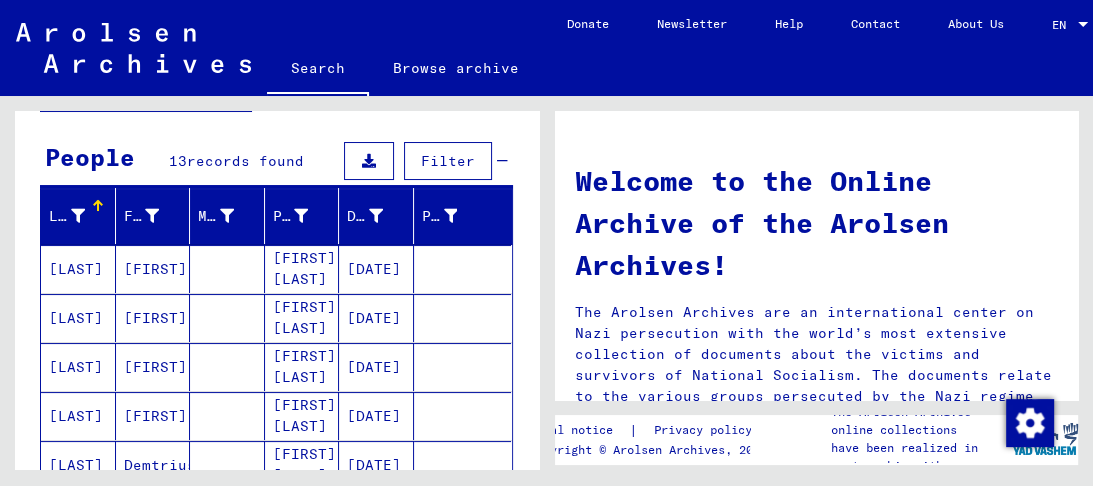 click on "HIDEAS" at bounding box center (78, 318) 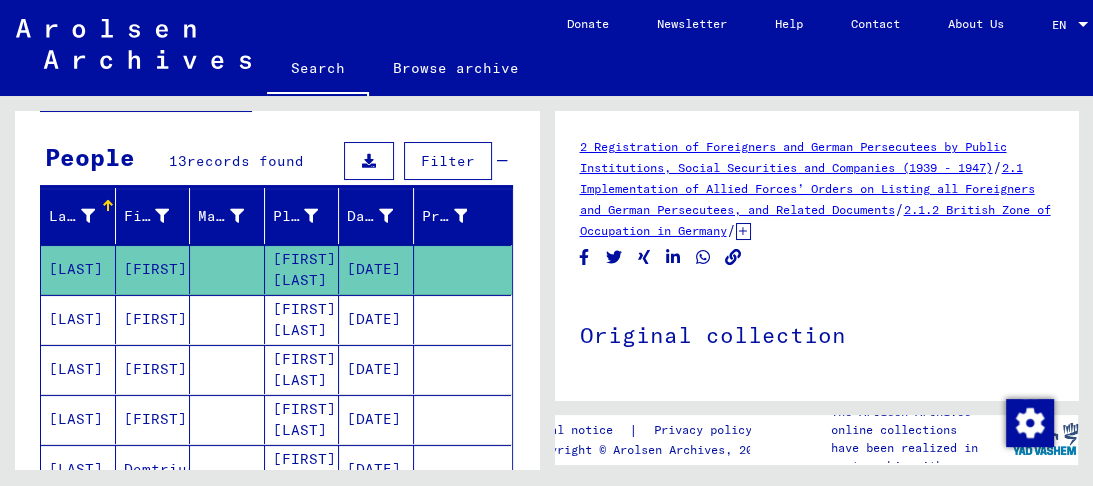scroll, scrollTop: 0, scrollLeft: 0, axis: both 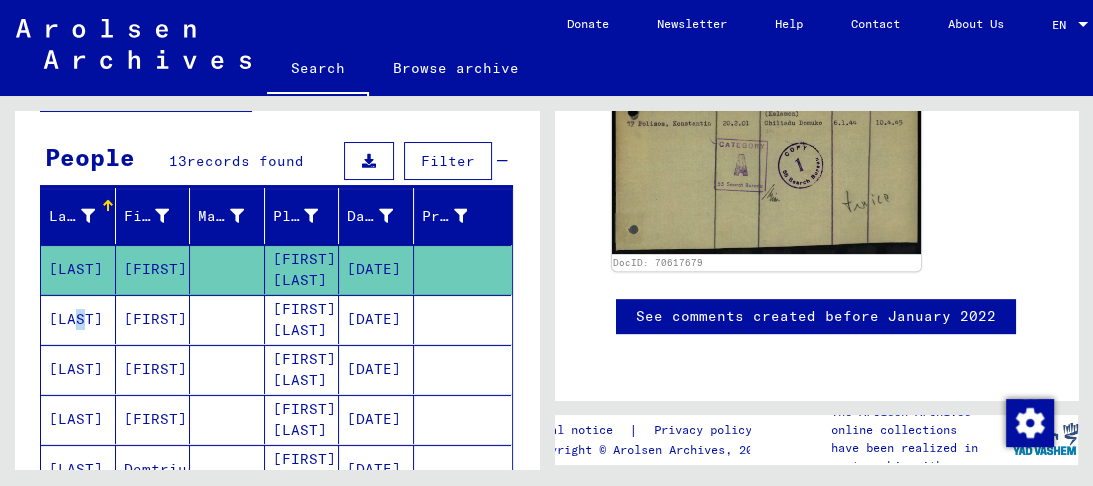 click on "HIDEAS" at bounding box center [78, 369] 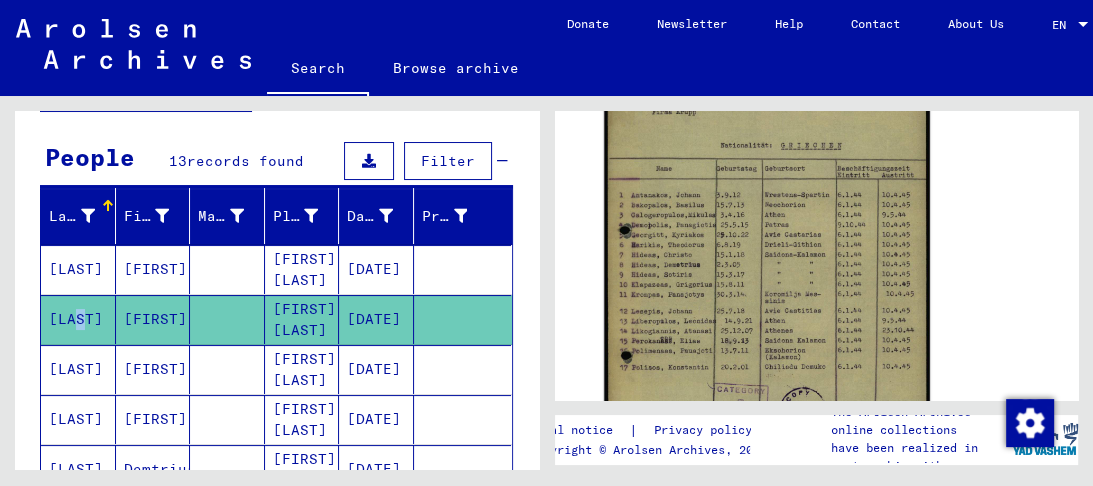 scroll, scrollTop: 480, scrollLeft: 0, axis: vertical 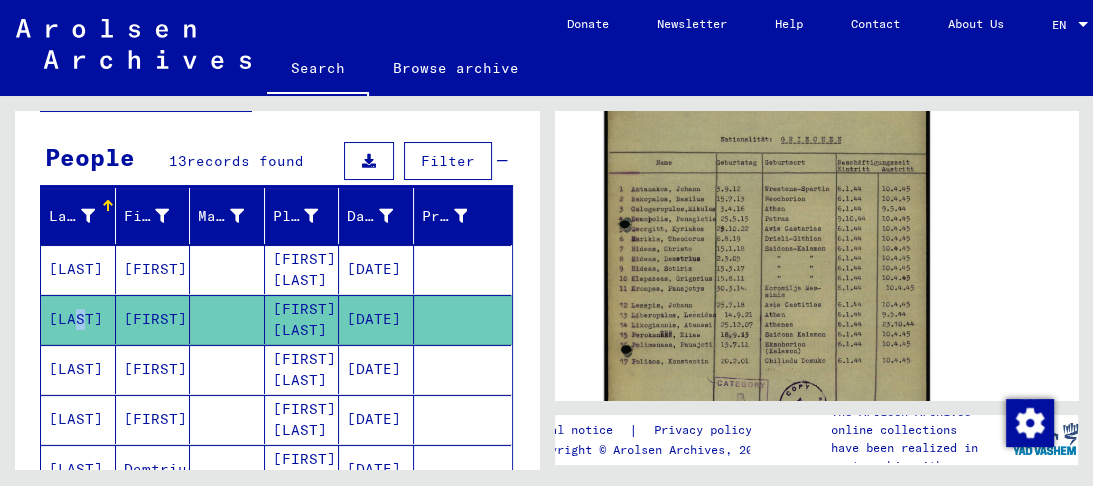 click 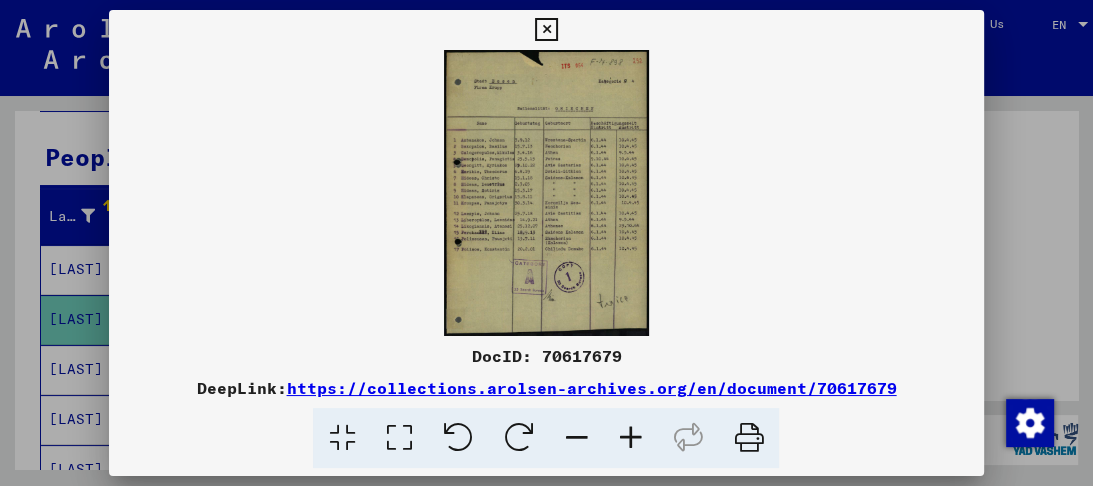 click at bounding box center (398, 438) 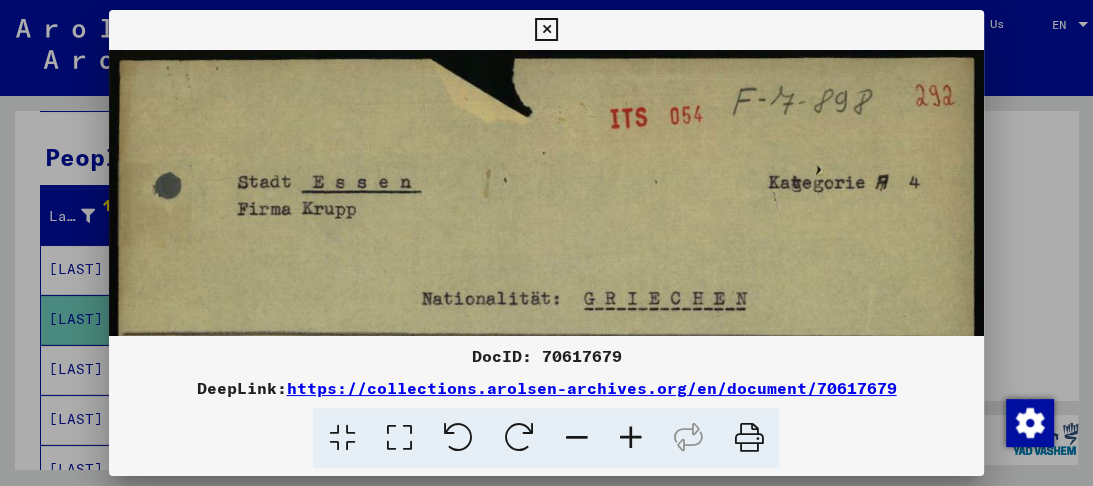 click at bounding box center (398, 438) 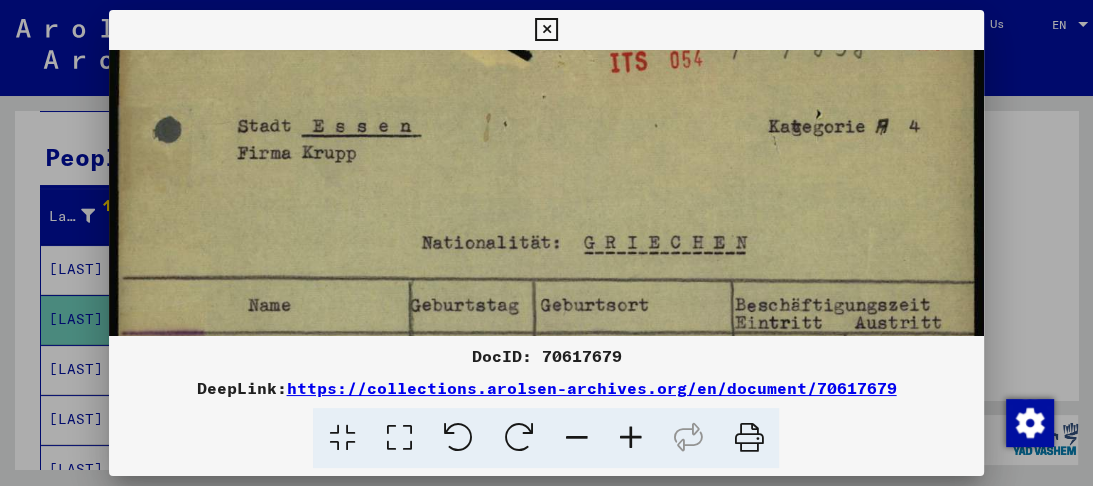 drag, startPoint x: 485, startPoint y: 197, endPoint x: 467, endPoint y: 82, distance: 116.40017 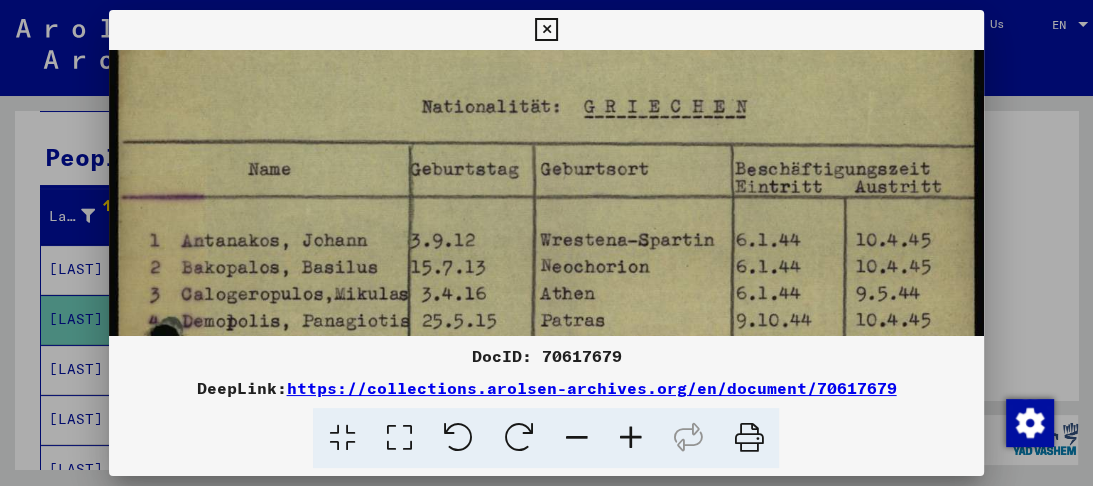 drag, startPoint x: 502, startPoint y: 139, endPoint x: 480, endPoint y: 68, distance: 74.330345 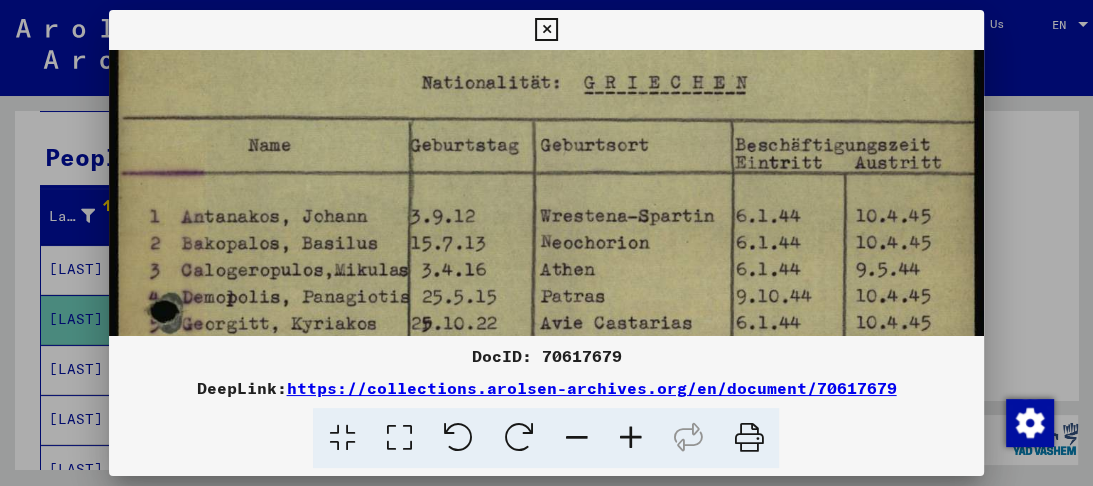 drag, startPoint x: 472, startPoint y: 198, endPoint x: 472, endPoint y: 107, distance: 91 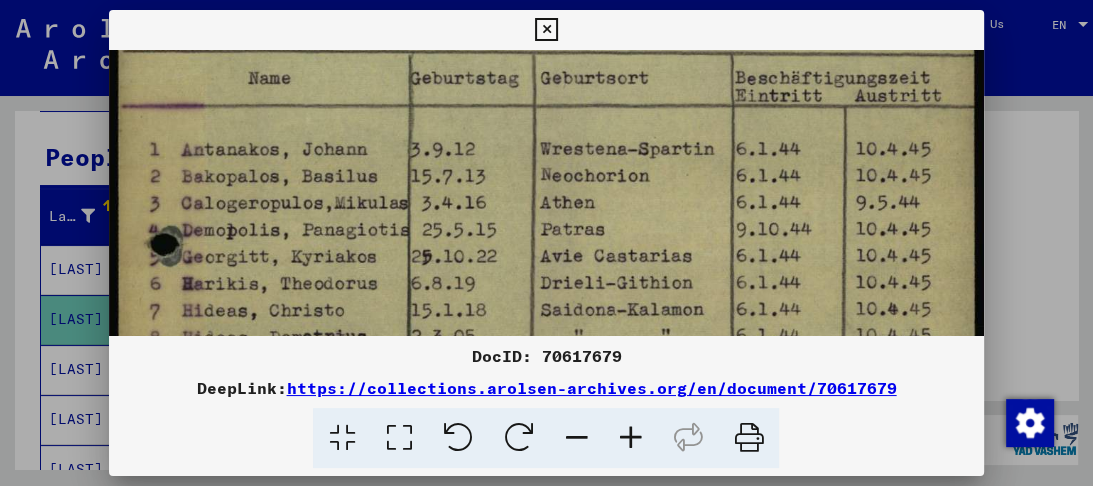 scroll, scrollTop: 282, scrollLeft: 0, axis: vertical 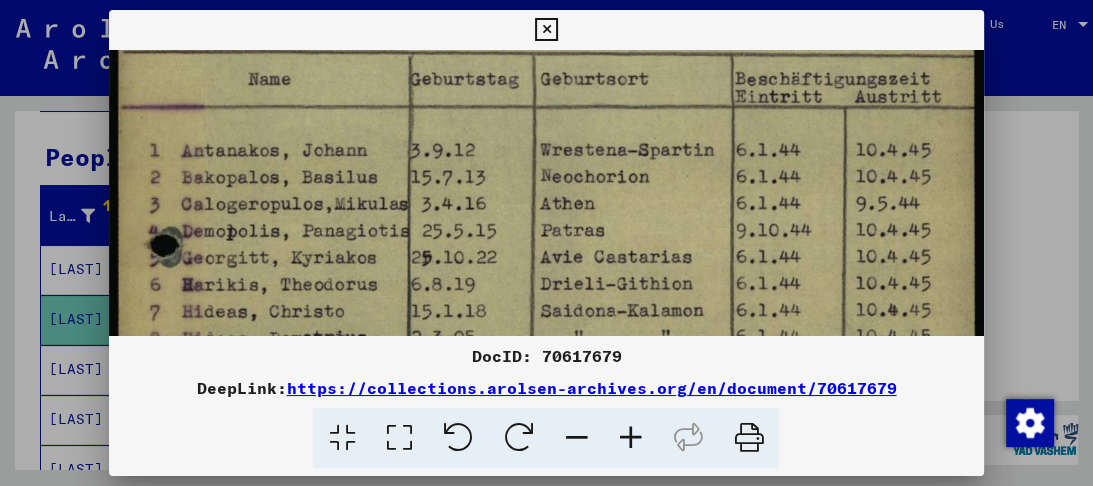 drag, startPoint x: 413, startPoint y: 180, endPoint x: 412, endPoint y: 193, distance: 13.038404 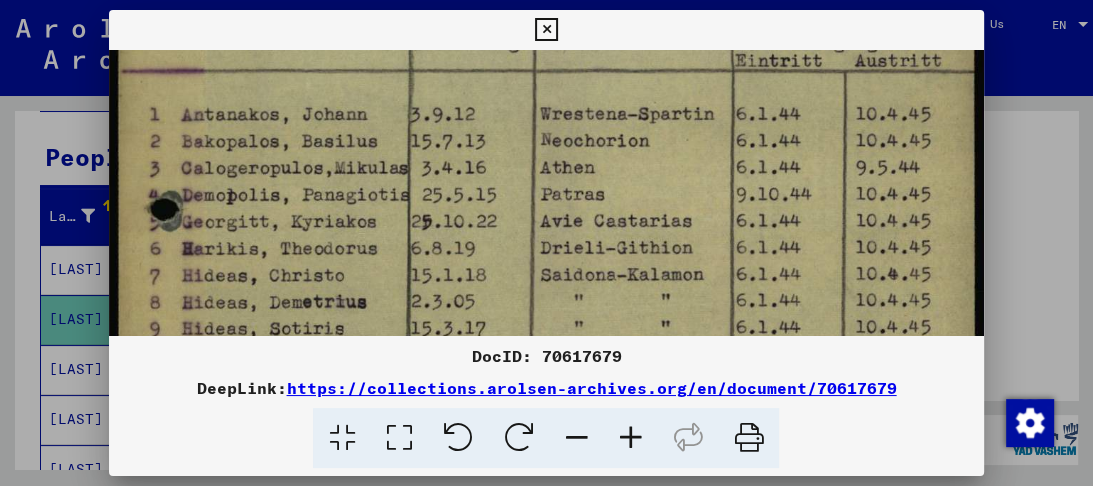 drag, startPoint x: 657, startPoint y: 198, endPoint x: 647, endPoint y: 155, distance: 44.14748 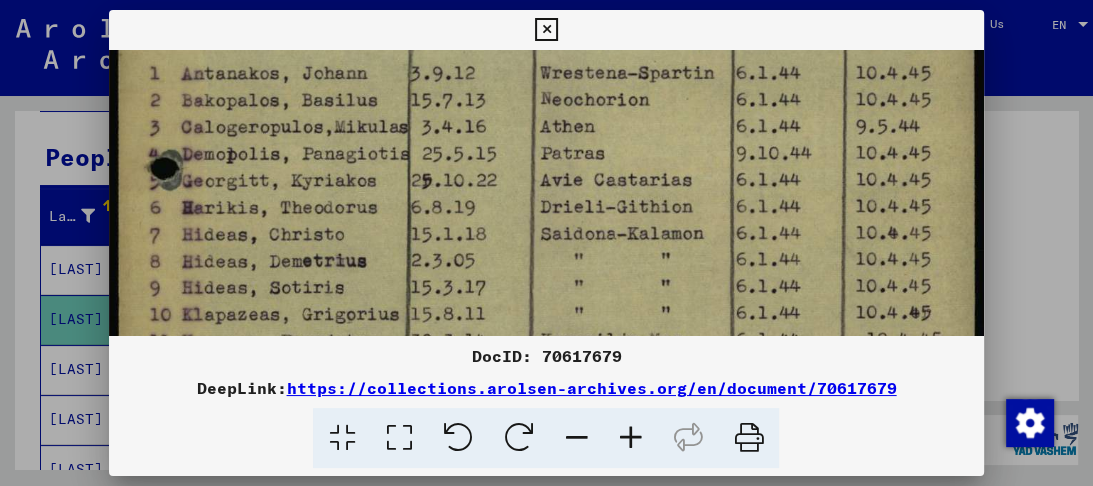 scroll, scrollTop: 368, scrollLeft: 0, axis: vertical 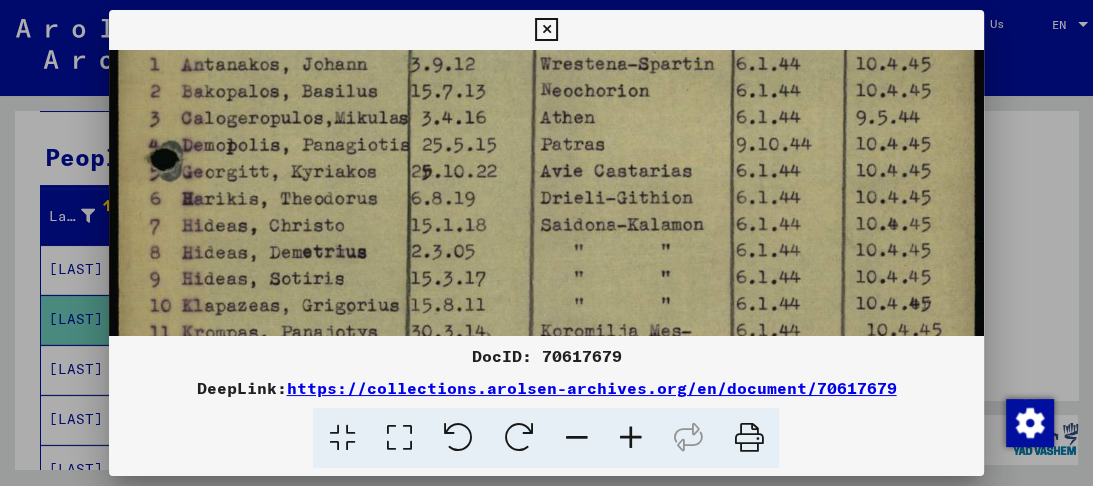 drag, startPoint x: 576, startPoint y: 181, endPoint x: 575, endPoint y: 144, distance: 37.01351 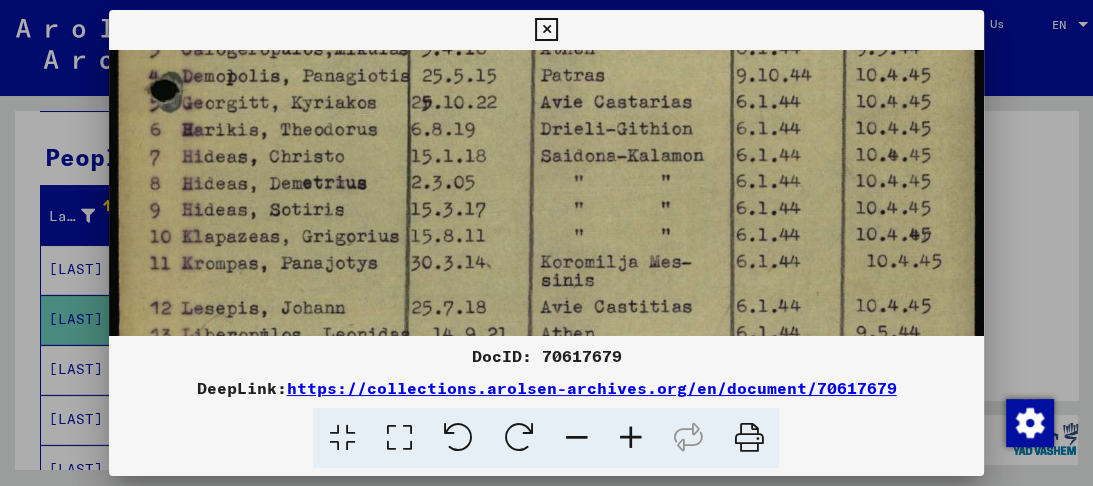 drag, startPoint x: 498, startPoint y: 189, endPoint x: 476, endPoint y: 61, distance: 129.87686 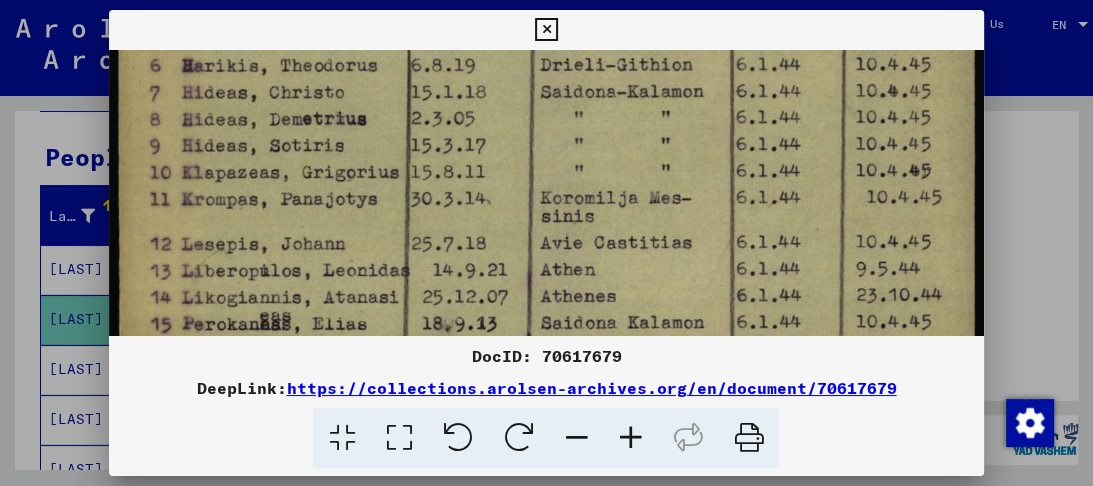 drag, startPoint x: 501, startPoint y: 193, endPoint x: 487, endPoint y: 148, distance: 47.127487 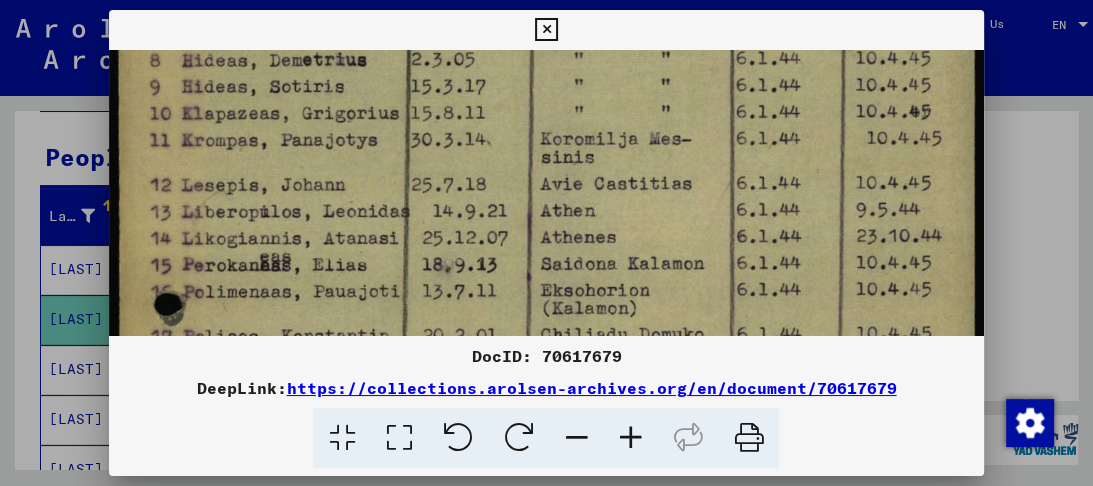 click at bounding box center (546, 97) 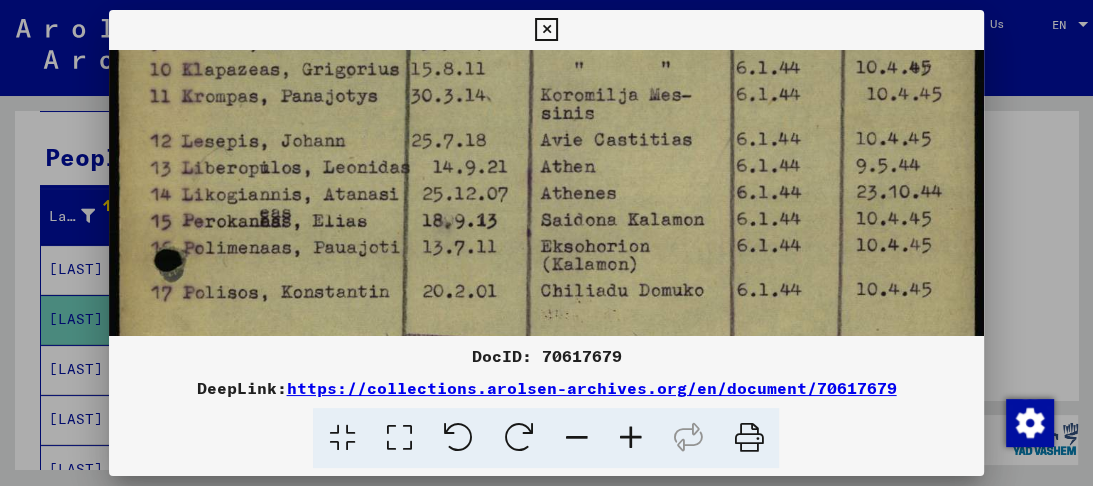drag, startPoint x: 489, startPoint y: 169, endPoint x: 474, endPoint y: 112, distance: 58.940647 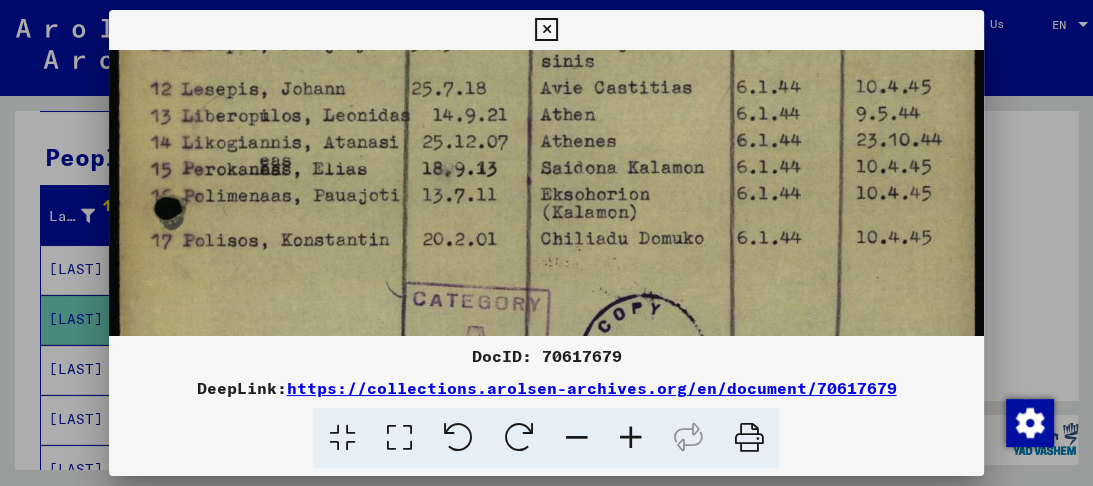 drag, startPoint x: 487, startPoint y: 161, endPoint x: 470, endPoint y: 112, distance: 51.86521 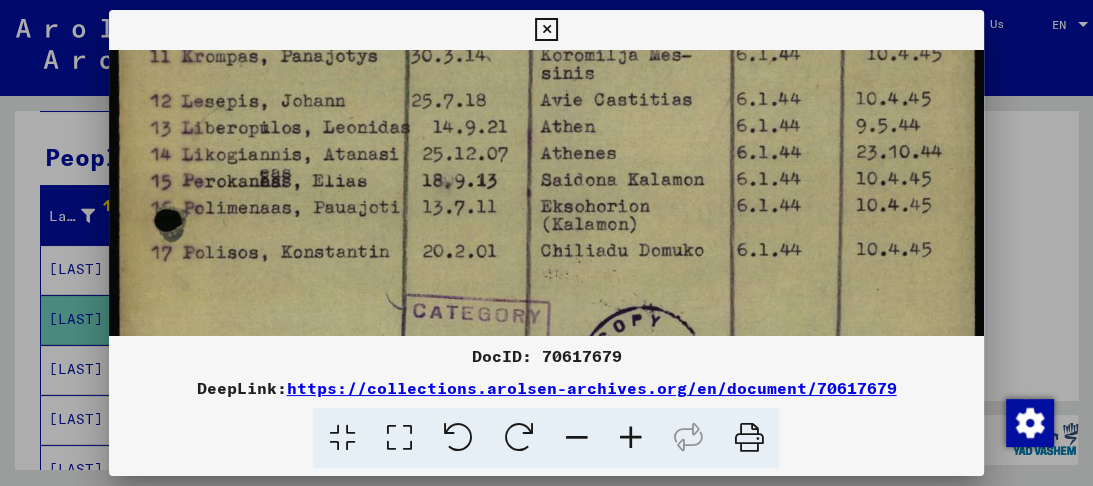 drag, startPoint x: 294, startPoint y: 193, endPoint x: 333, endPoint y: 236, distance: 58.0517 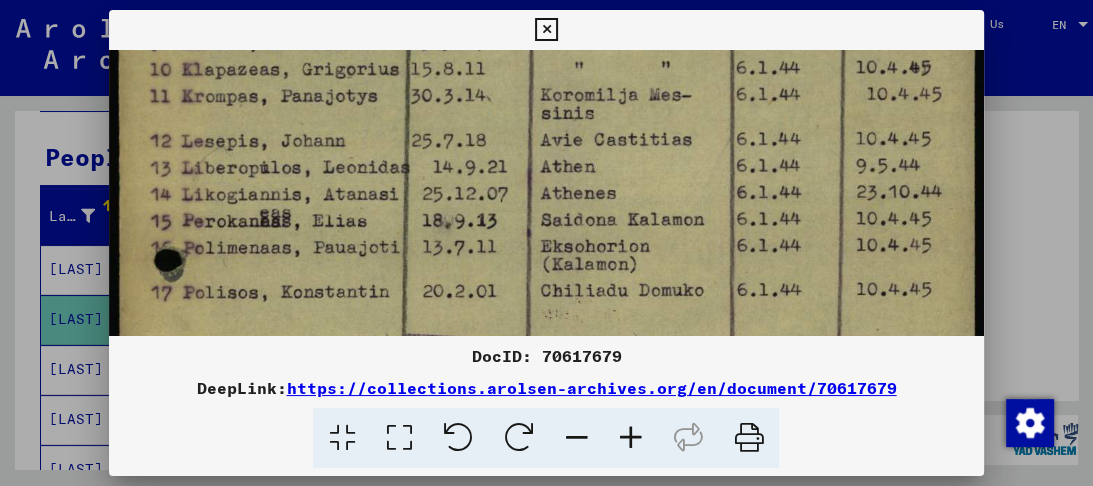 drag, startPoint x: 355, startPoint y: 216, endPoint x: 372, endPoint y: 222, distance: 18.027756 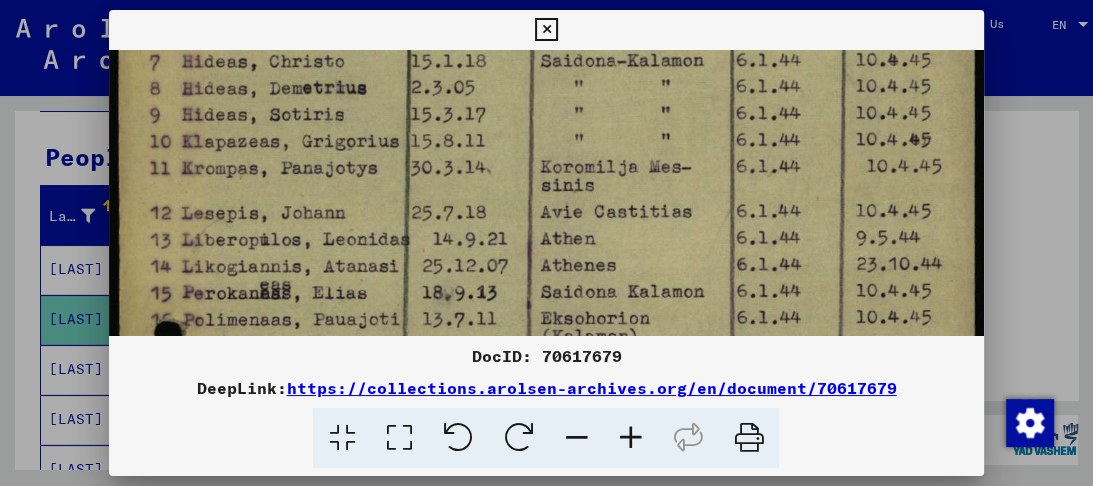 drag, startPoint x: 372, startPoint y: 171, endPoint x: 380, endPoint y: 246, distance: 75.42546 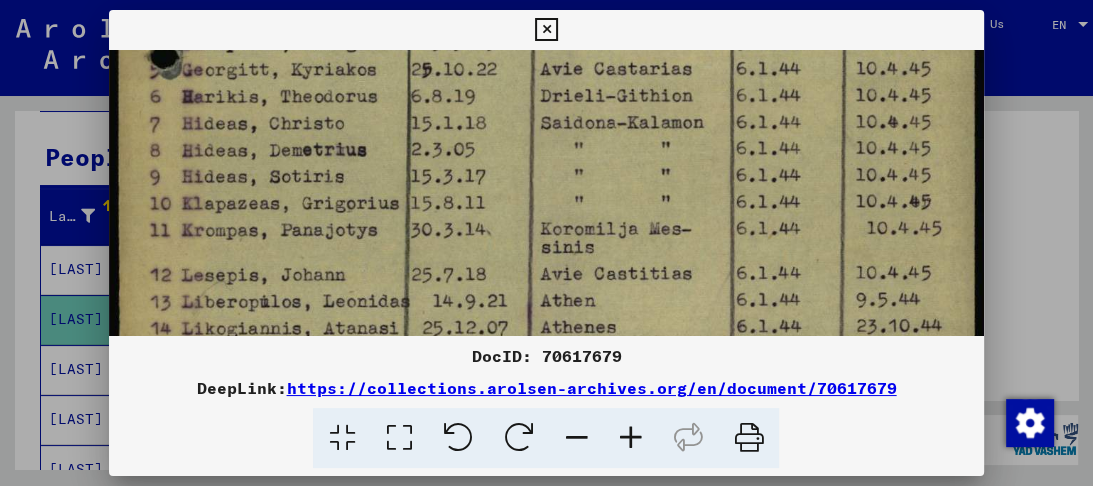 drag, startPoint x: 373, startPoint y: 230, endPoint x: 384, endPoint y: 256, distance: 28.231188 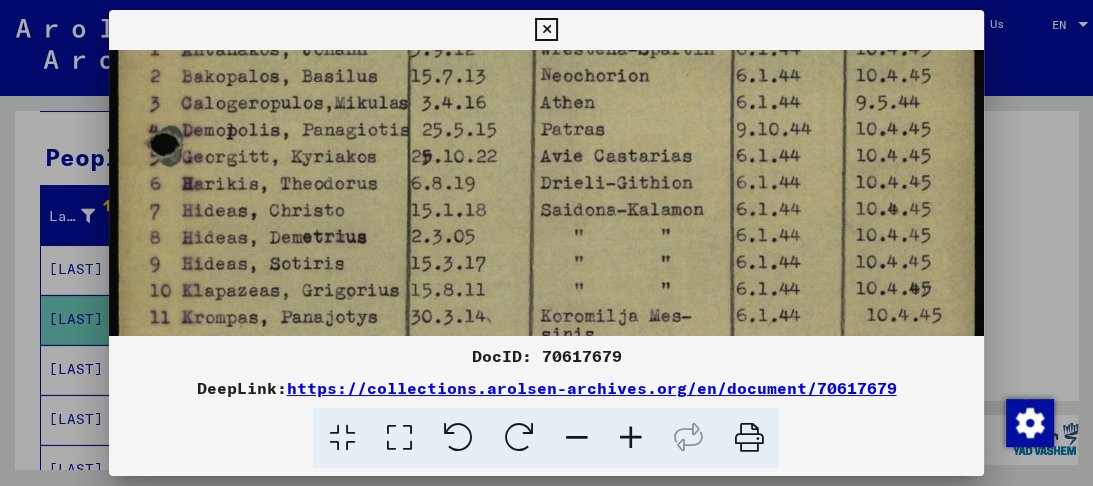 drag, startPoint x: 357, startPoint y: 250, endPoint x: 369, endPoint y: 265, distance: 19.209373 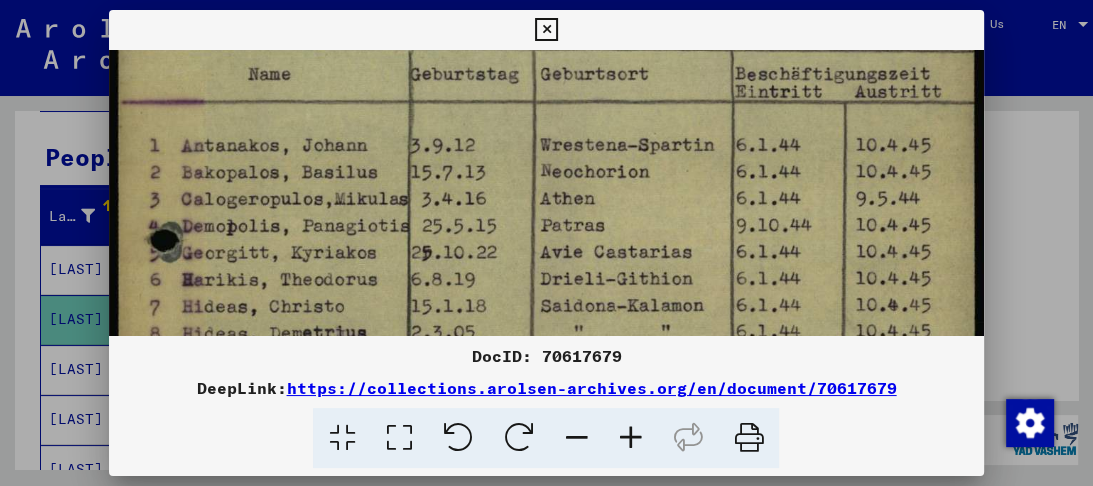 drag, startPoint x: 347, startPoint y: 201, endPoint x: 355, endPoint y: 281, distance: 80.399 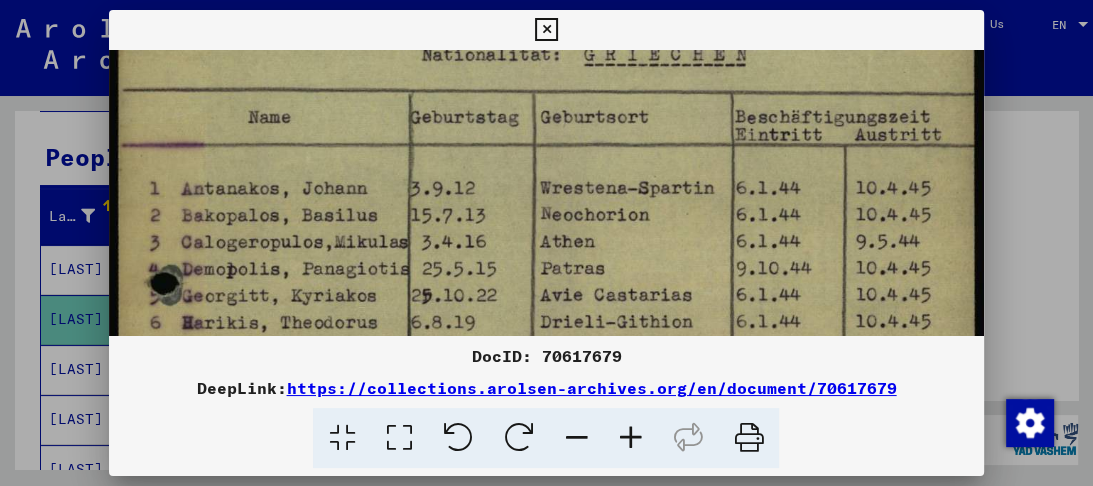 drag, startPoint x: 334, startPoint y: 240, endPoint x: 343, endPoint y: 283, distance: 43.931767 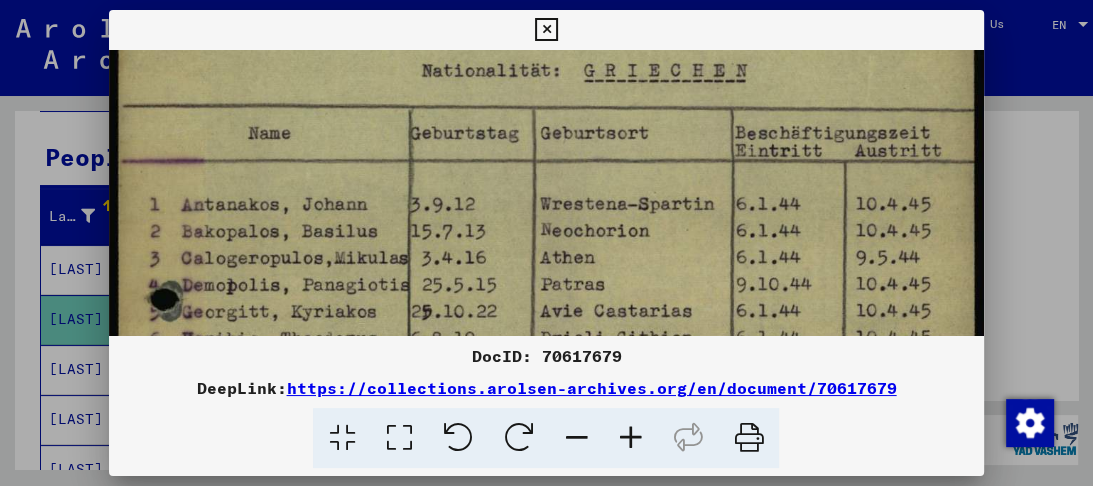 drag, startPoint x: 341, startPoint y: 272, endPoint x: 318, endPoint y: 291, distance: 29.832869 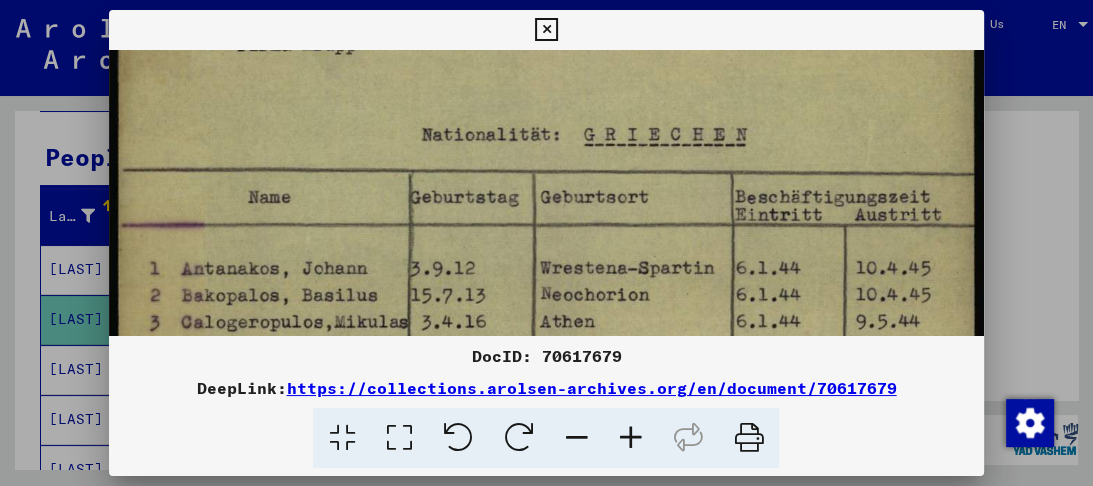 drag, startPoint x: 344, startPoint y: 248, endPoint x: 347, endPoint y: 288, distance: 40.112343 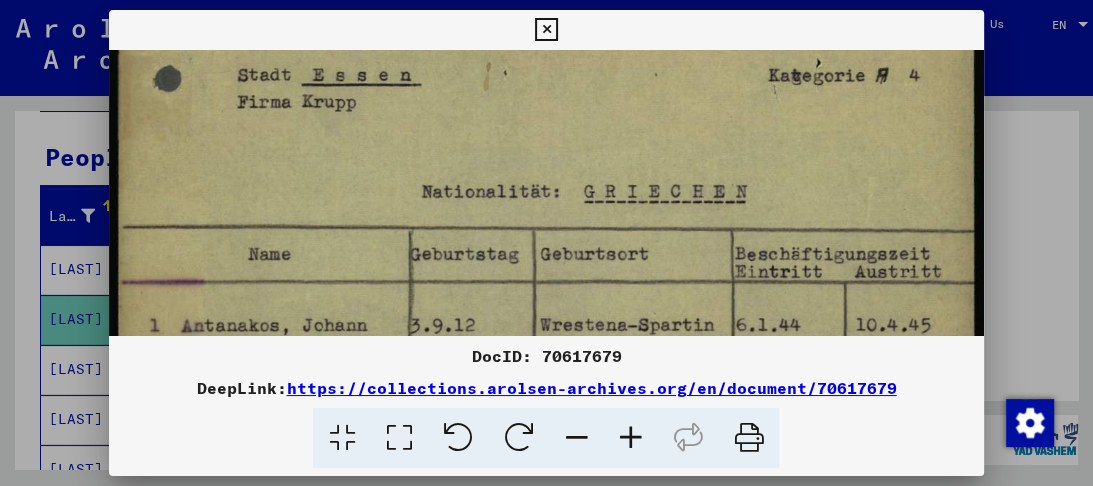 drag, startPoint x: 284, startPoint y: 138, endPoint x: 298, endPoint y: 228, distance: 91.08238 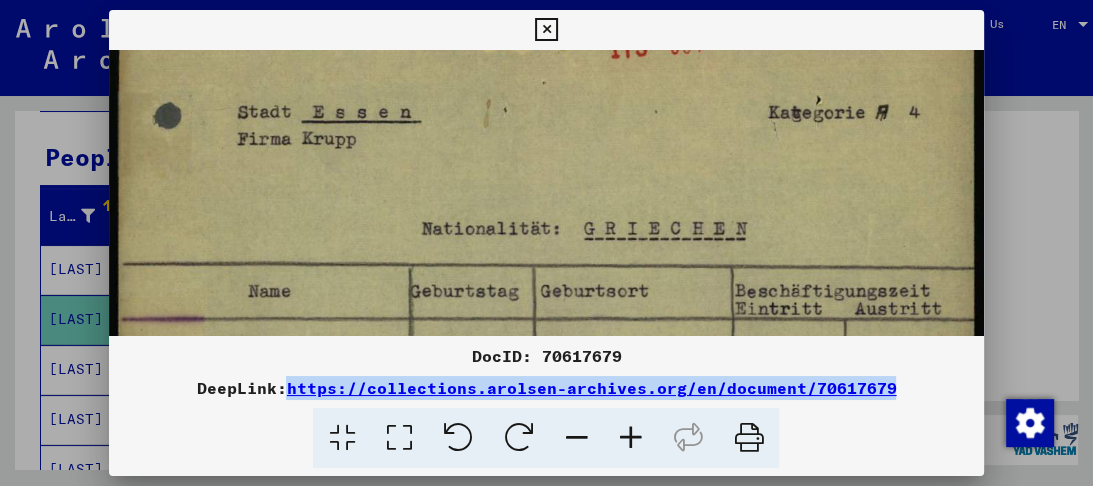 drag, startPoint x: 296, startPoint y: 390, endPoint x: 788, endPoint y: 400, distance: 492.10162 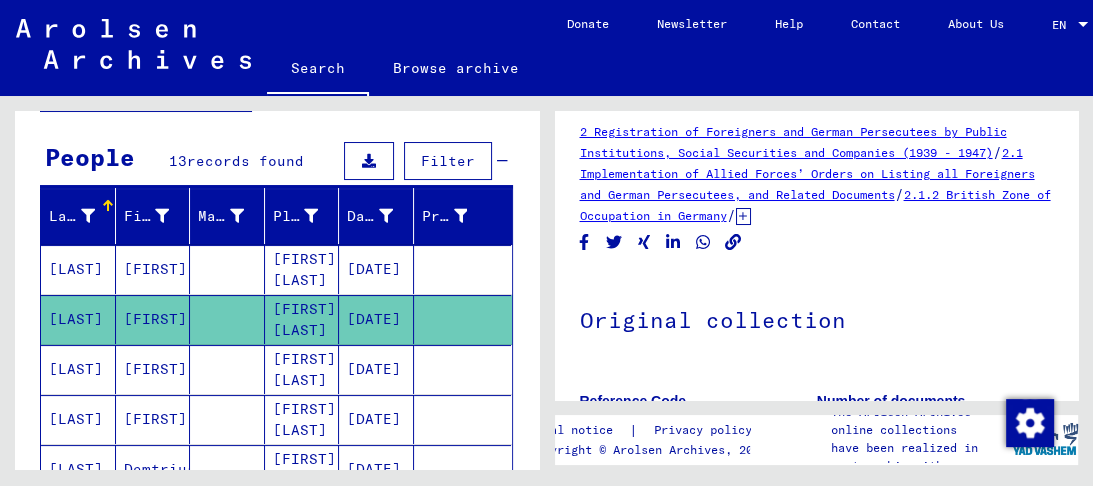 scroll, scrollTop: 0, scrollLeft: 0, axis: both 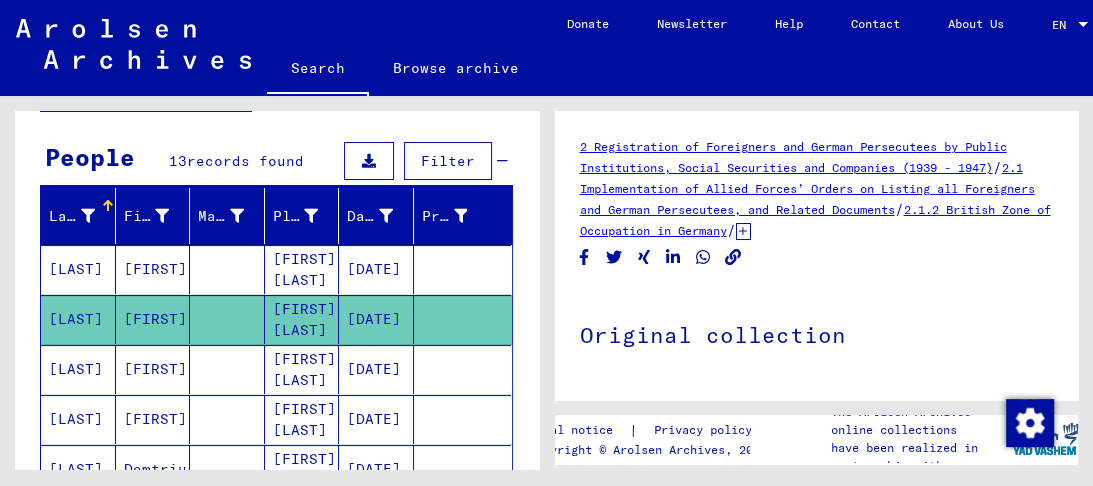 click 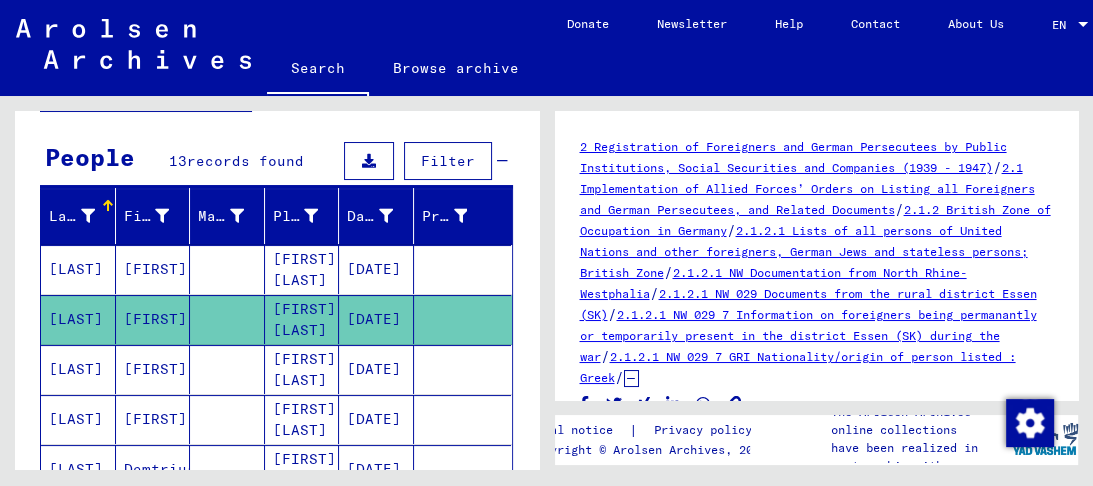 scroll, scrollTop: 160, scrollLeft: 0, axis: vertical 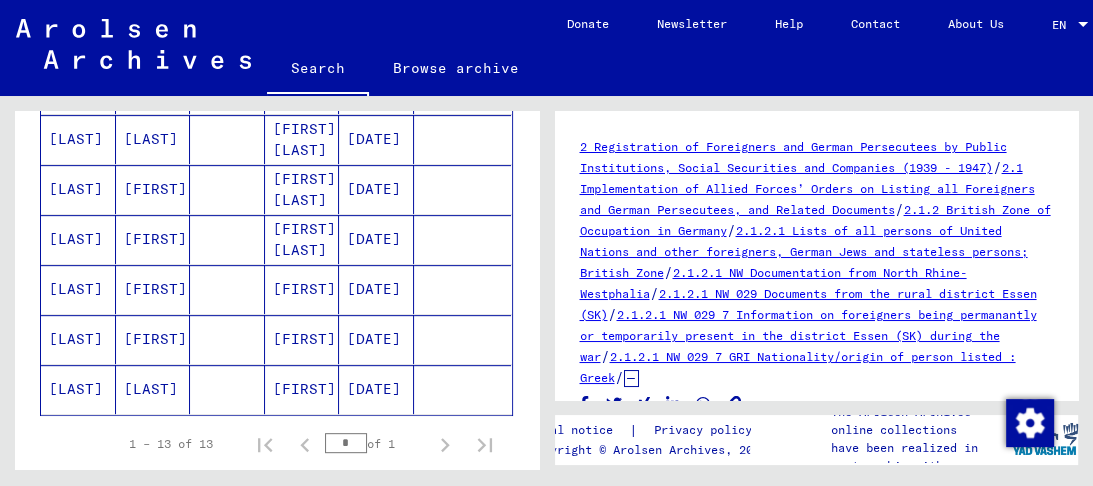 click on "PEROKANEAS" at bounding box center [78, 239] 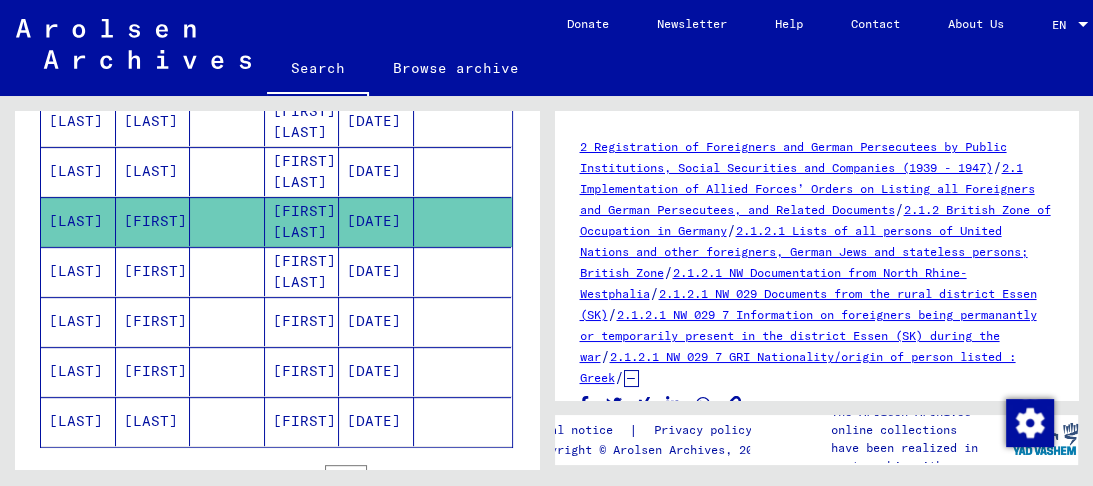 scroll, scrollTop: 510, scrollLeft: 0, axis: vertical 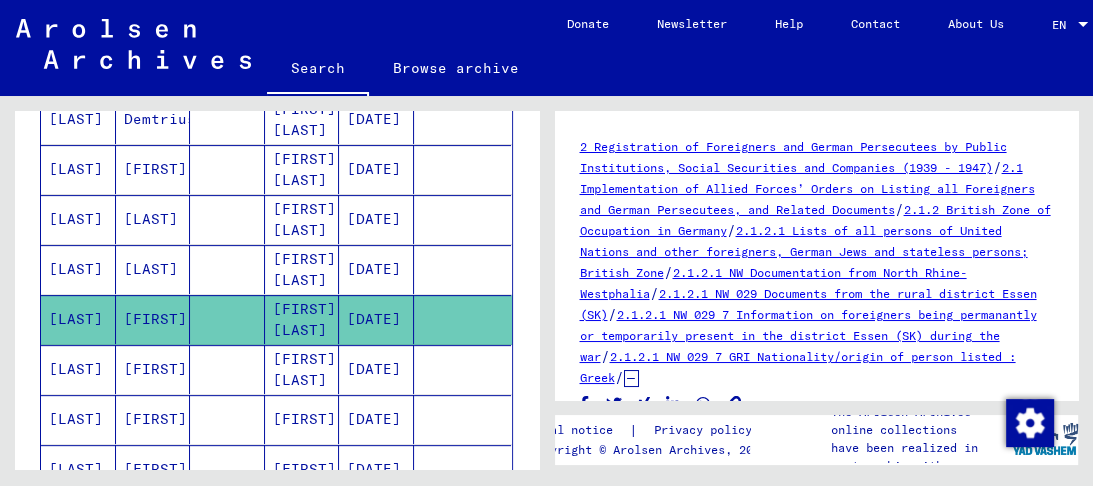 click on "PEROKANEAS" 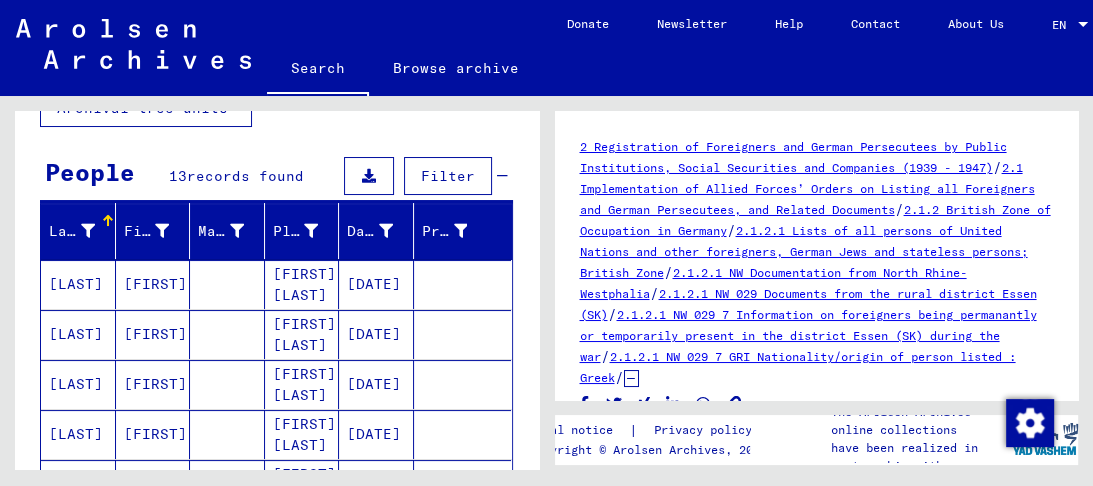 scroll, scrollTop: 110, scrollLeft: 0, axis: vertical 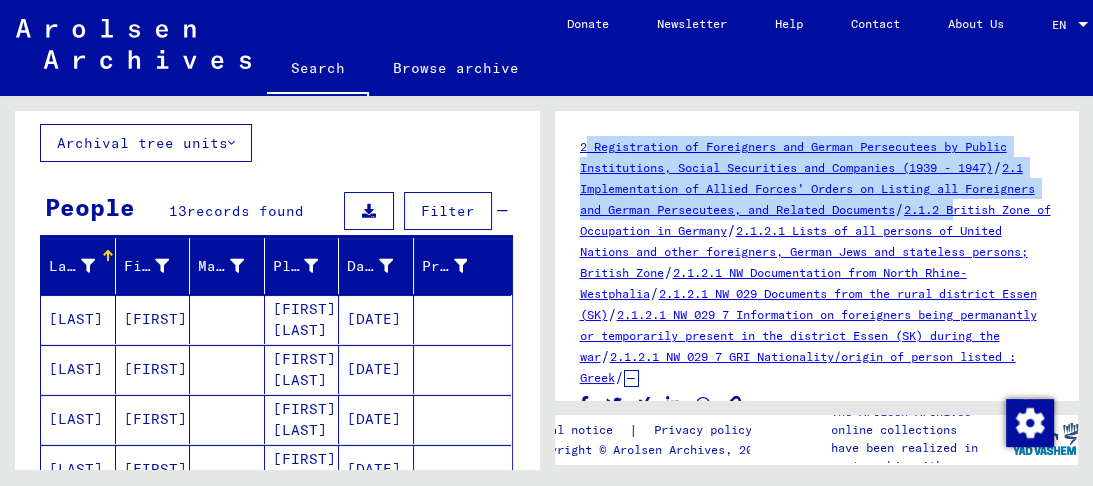 drag, startPoint x: 576, startPoint y: 142, endPoint x: 627, endPoint y: 213, distance: 87.41853 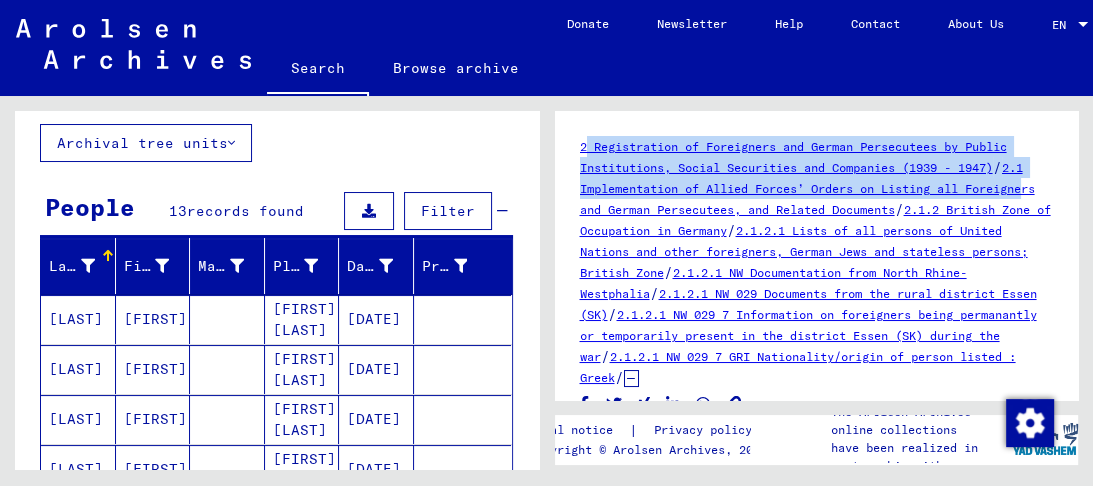 click on "/" 